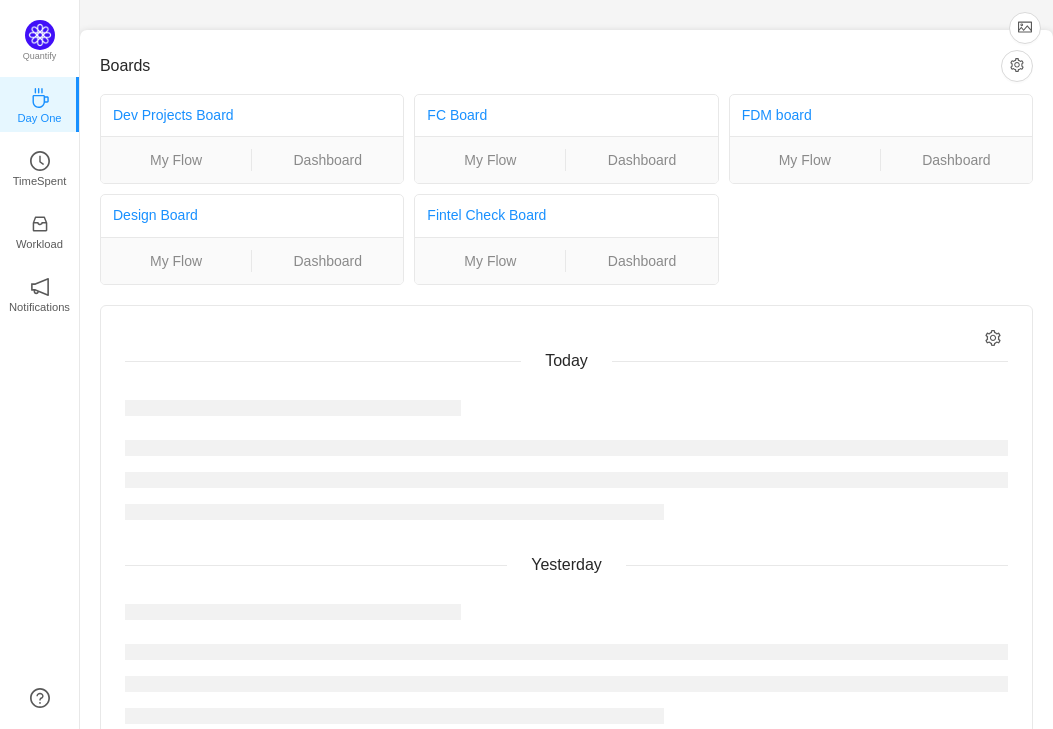 scroll, scrollTop: 0, scrollLeft: 0, axis: both 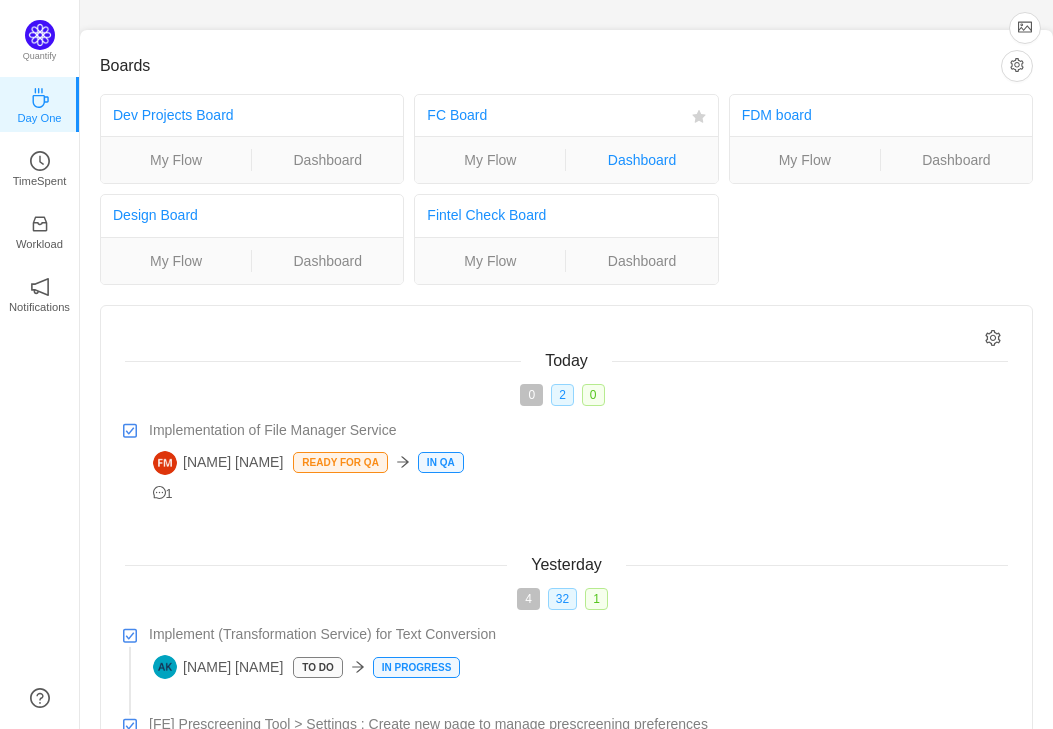 click on "Dashboard" at bounding box center [641, 160] 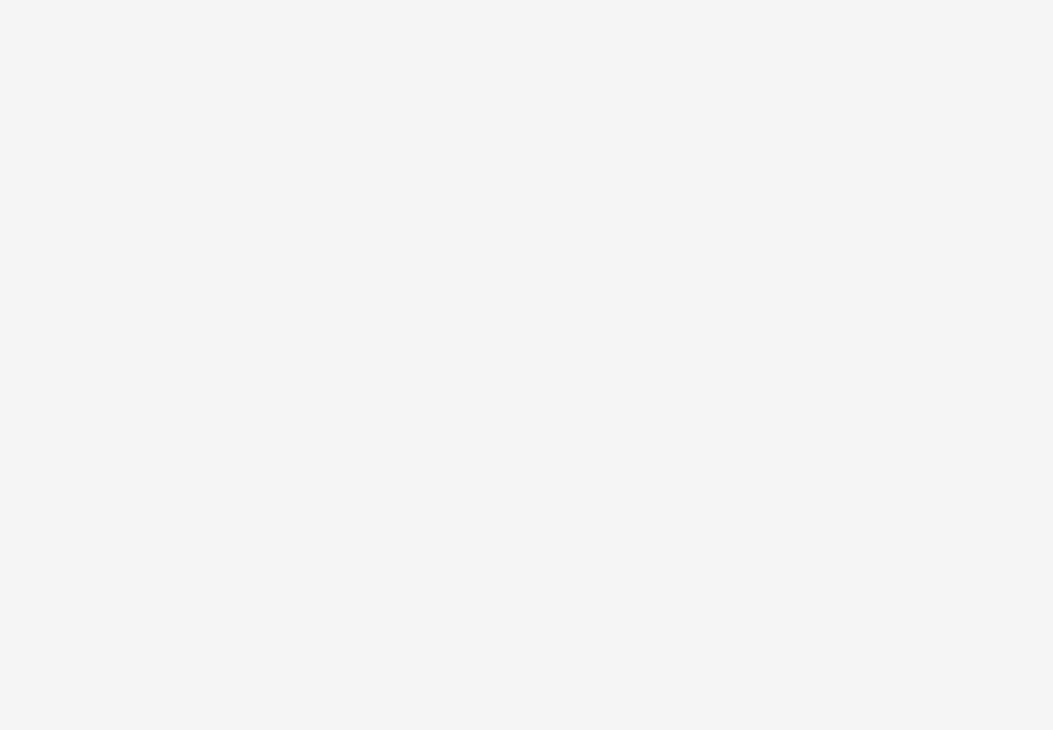 scroll, scrollTop: 0, scrollLeft: 0, axis: both 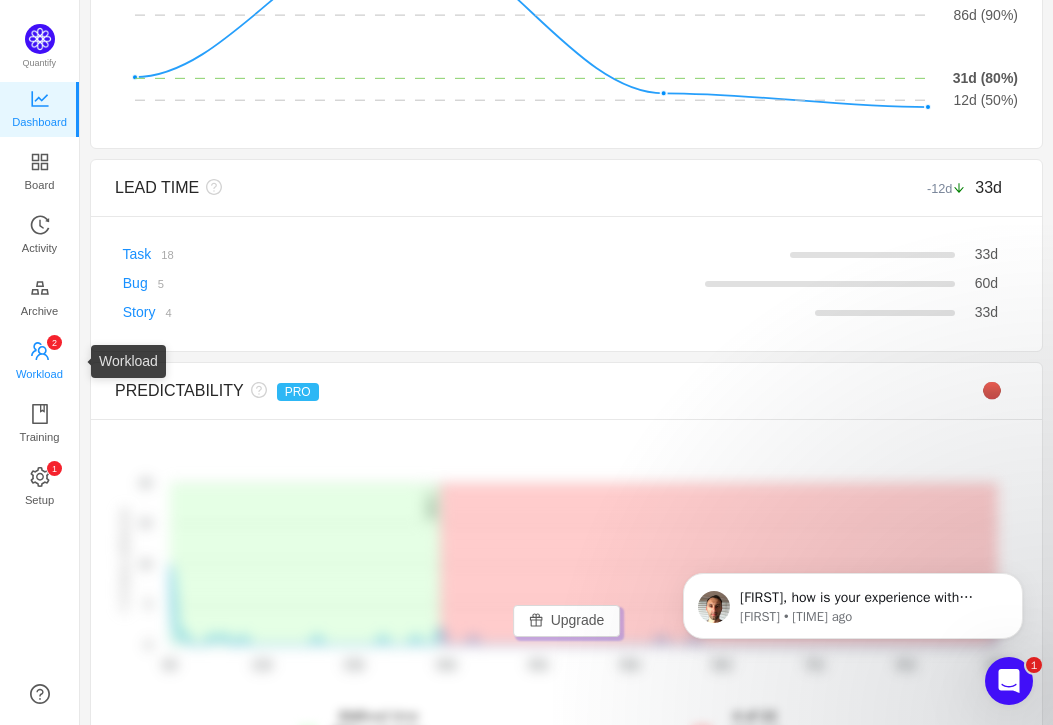 click on "Workload" at bounding box center [39, 374] 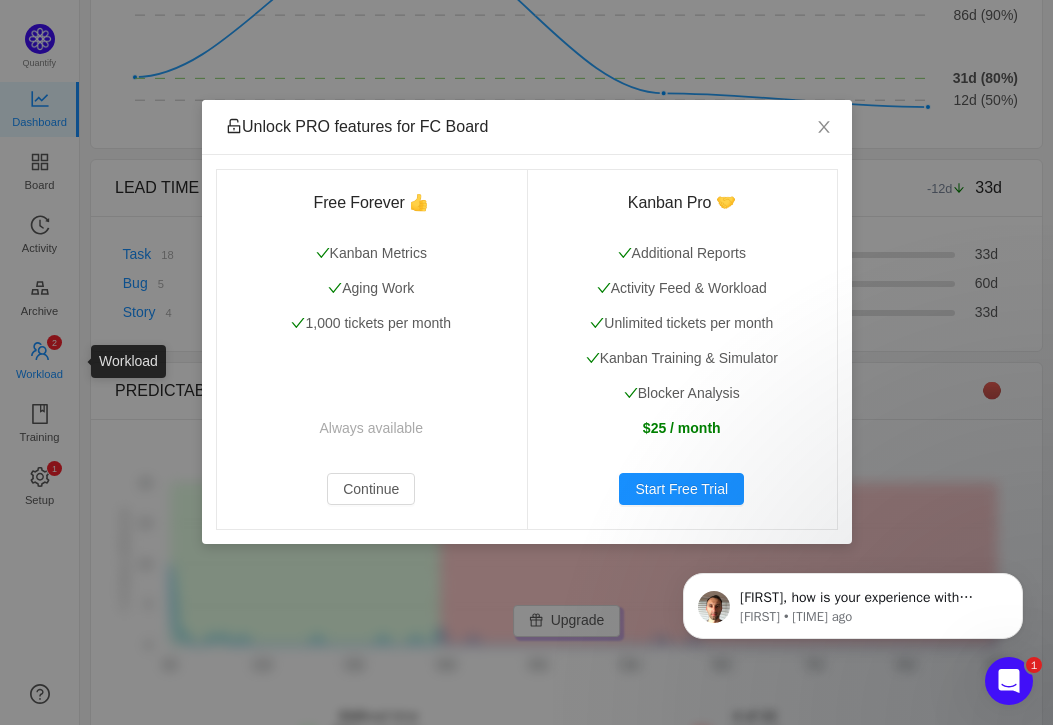 scroll, scrollTop: 0, scrollLeft: 0, axis: both 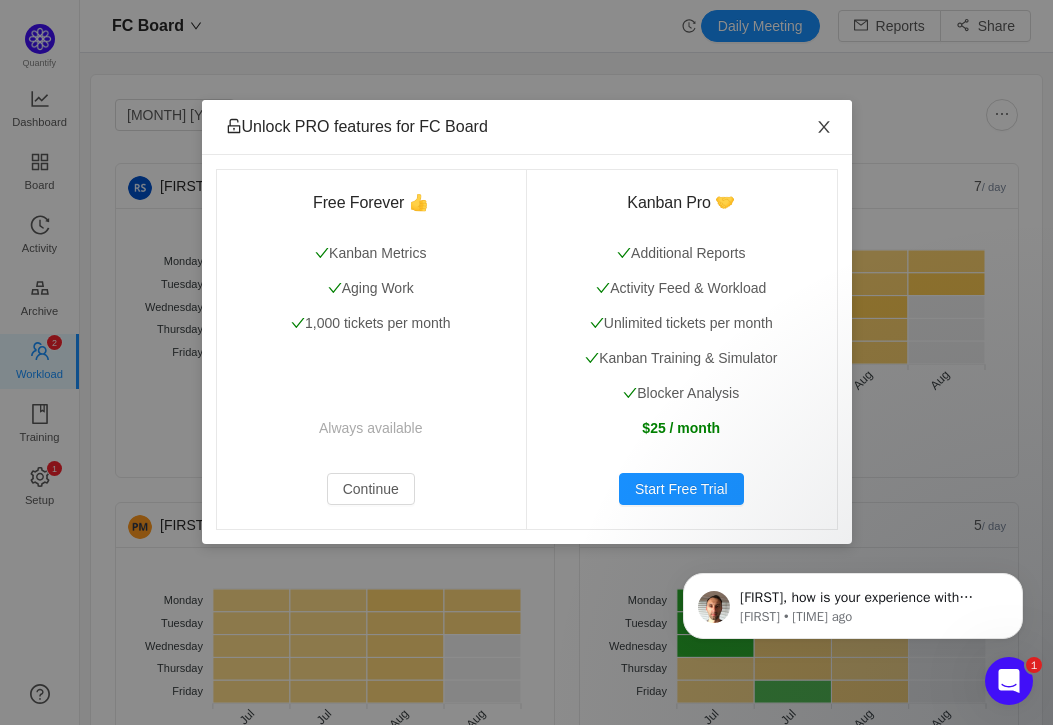click 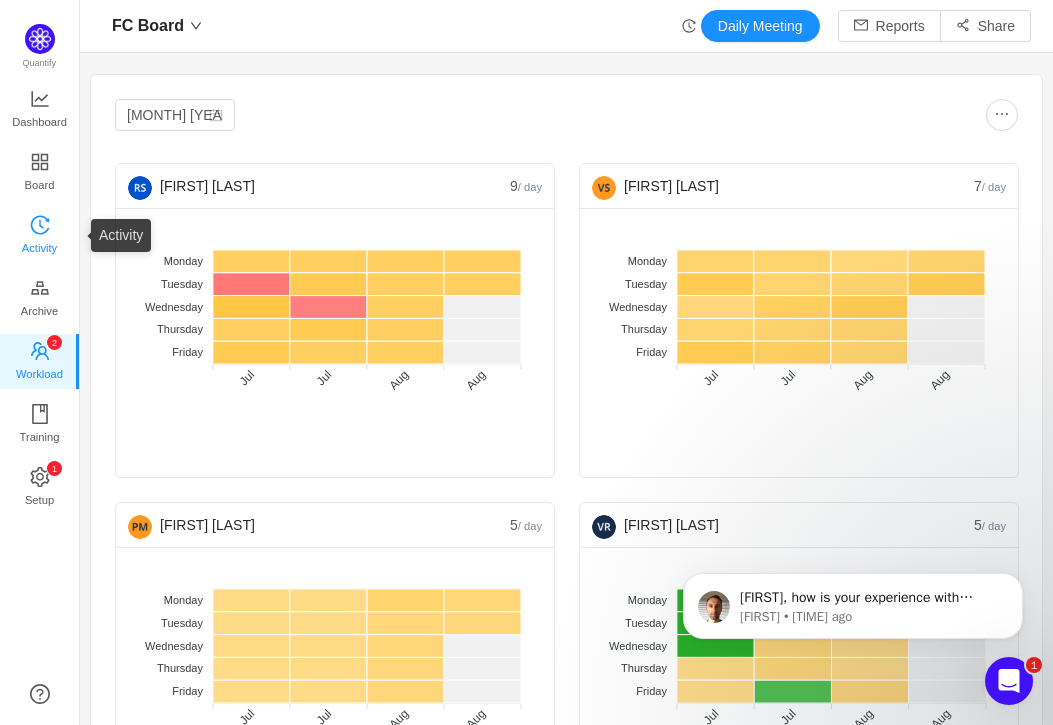 click on "Activity" at bounding box center [39, 248] 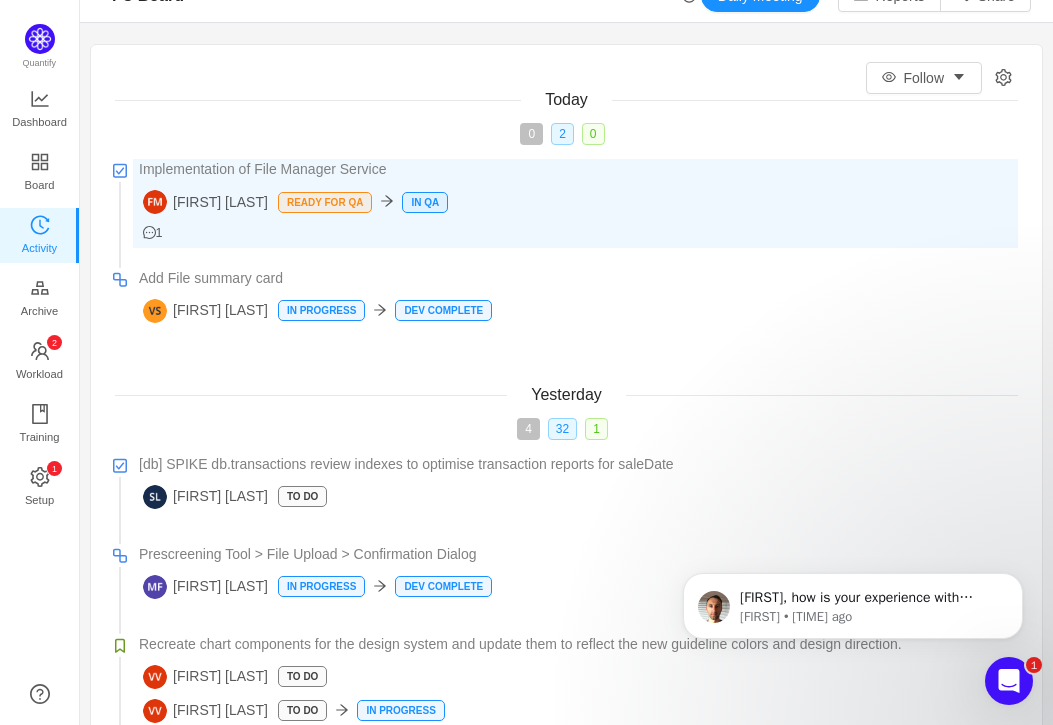 scroll, scrollTop: 0, scrollLeft: 0, axis: both 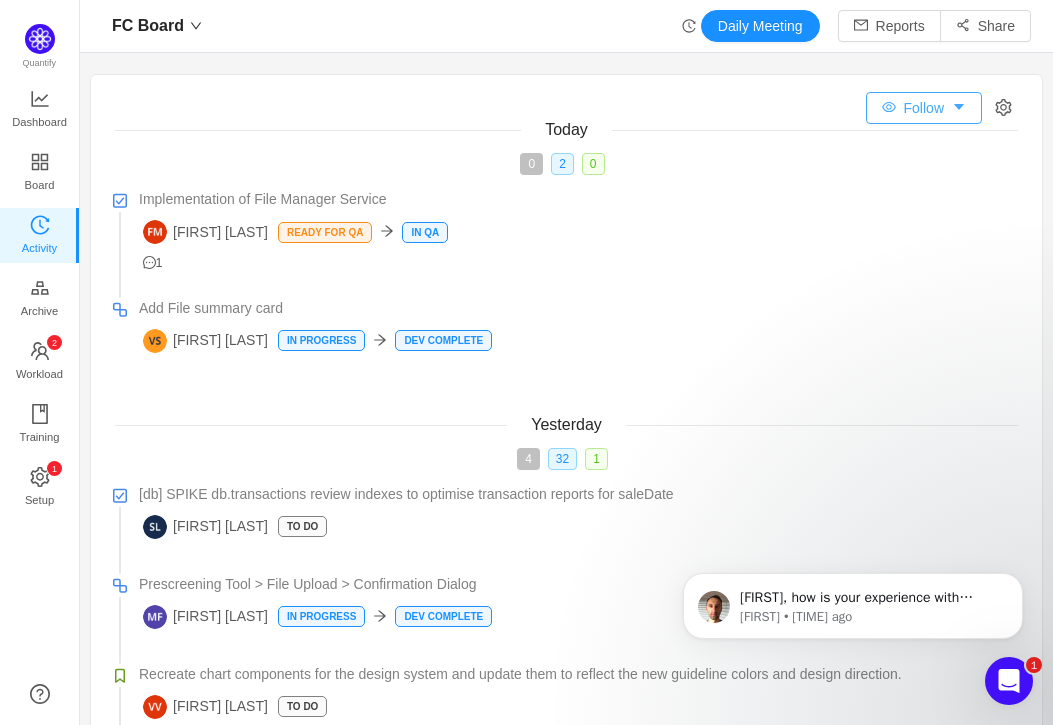 click on "Follow" at bounding box center (924, 108) 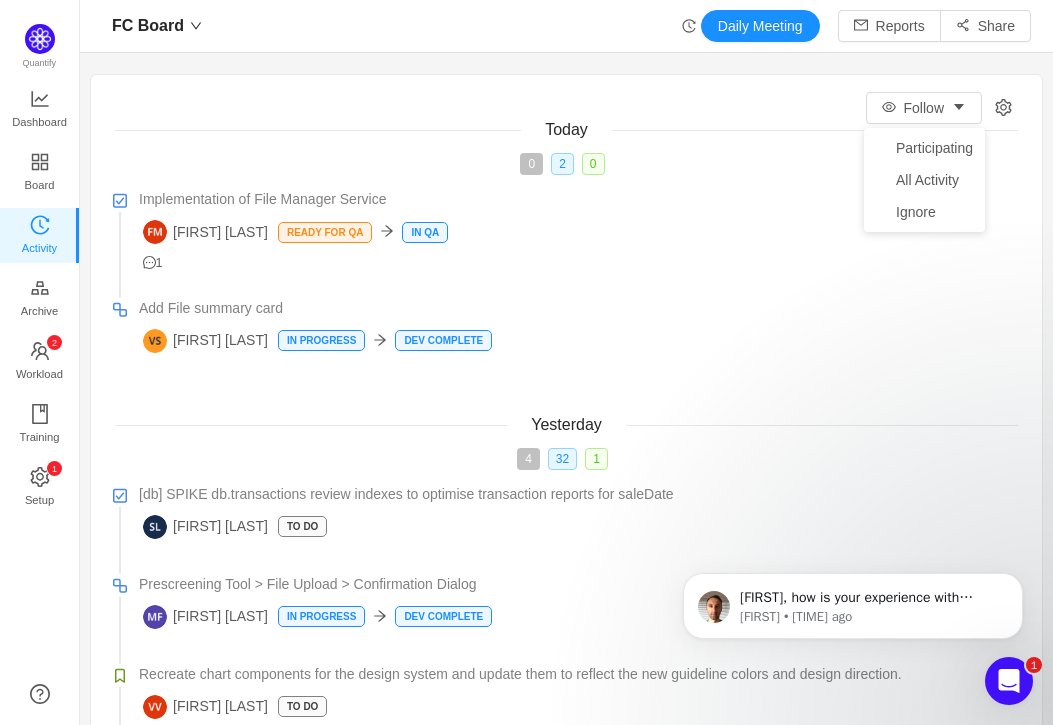 click on "Follow  Today   0   2   0  Implementation of File Manager Service  Fariba Mowlazadeh   Ready for QA   In QA   1  Add File summary card  Vikramjit Singh   In Progress   Dev Complete   No activity   Yesterday   4   32   1  [db] SPIKE db.transactions review indexes to optimise transaction reports for saleDate  Sheree Leibinger   To Do  Prescreening Tool > File Upload > Confirmation Dialog  Matheus Picarelli Franceschini   In Progress   Dev Complete  Recreate chart components for the design system and update them to reflect the new guideline colors and design direction.  Viktoryia Vidzert   To Do   Viktoryia Vidzert   To Do   In Progress  Implement (Transformation Service) for Text Conversion  Artem Khrienov   To Do   In Progress  Create S3 Buckets and permision  Artem Khrienov   Dev Complete   Ready for QA   1  Add AWS S3 Lifecycle Rule to Auto-Clean Orphan Files from Quarantine Bucket  Artem Khrienov   Dev Complete   Ready for QA  Create Figma Component for Calendar  Viktoryia Vidzert   Done   Closed   1   1" at bounding box center (566, 1730) 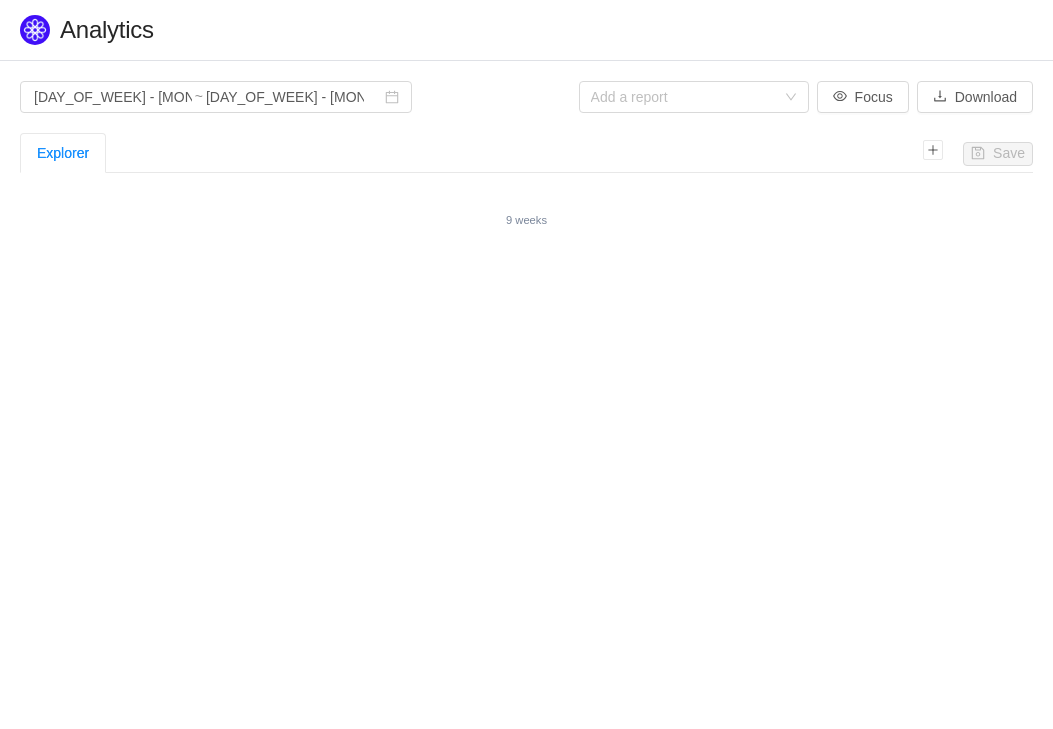 scroll, scrollTop: 0, scrollLeft: 0, axis: both 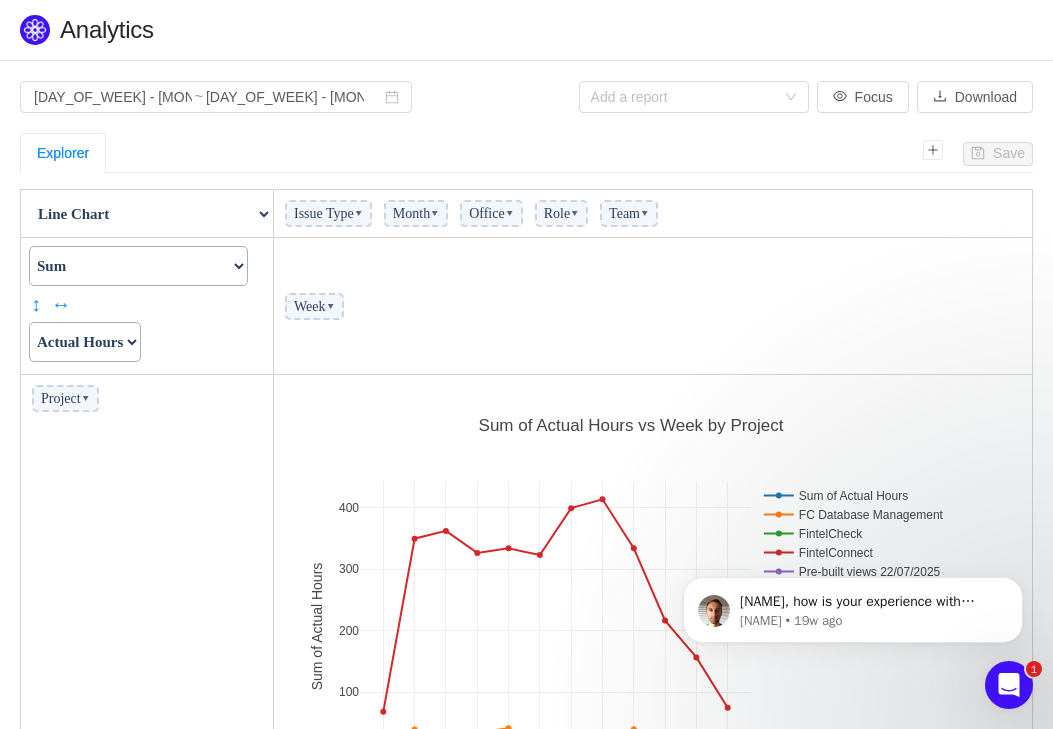 click on "Team   ▾" at bounding box center (629, 213) 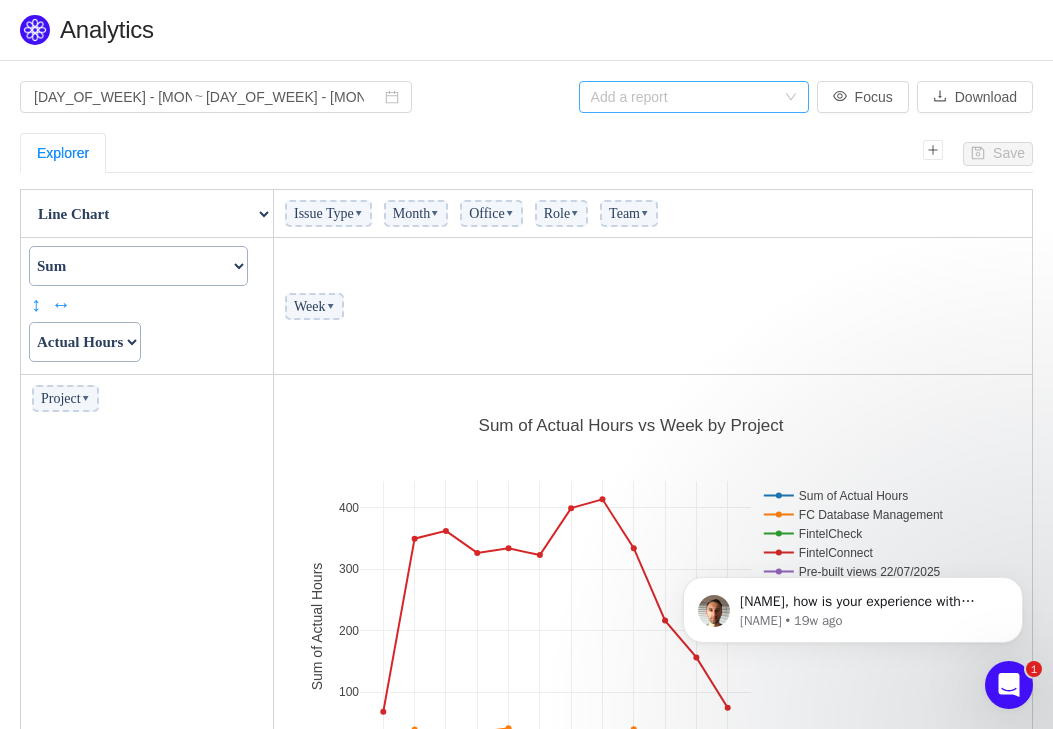 click on "Add a report" at bounding box center (683, 97) 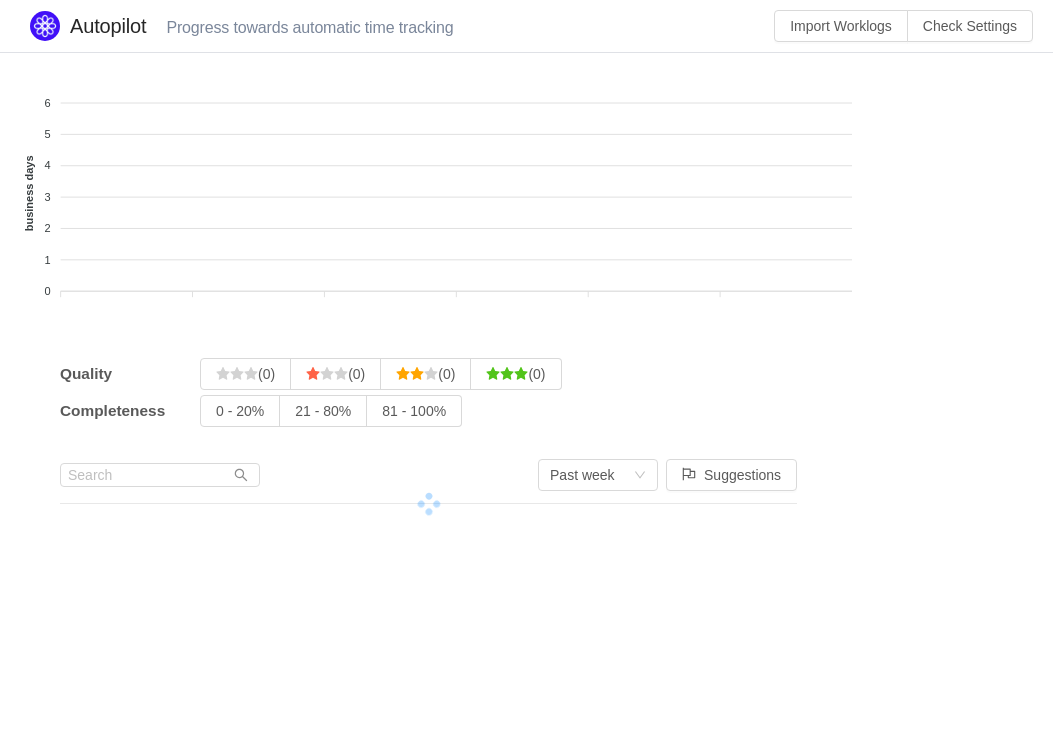 scroll, scrollTop: 0, scrollLeft: 0, axis: both 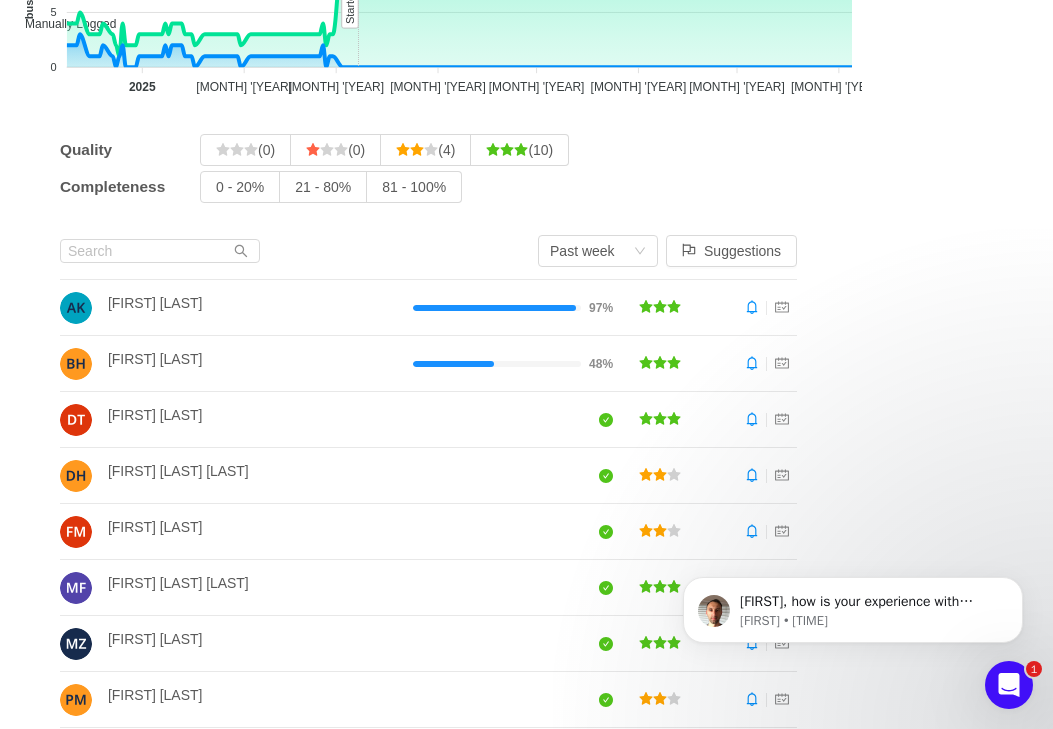 click on "[FIRST] [LAST]" at bounding box center [155, 415] 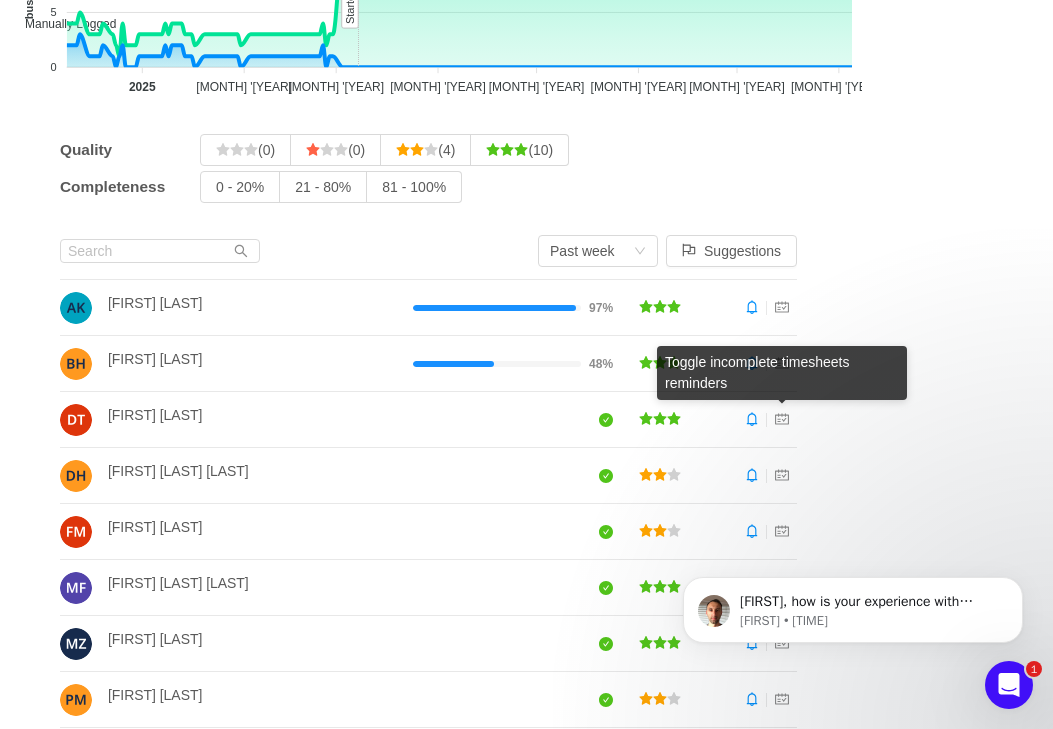 click 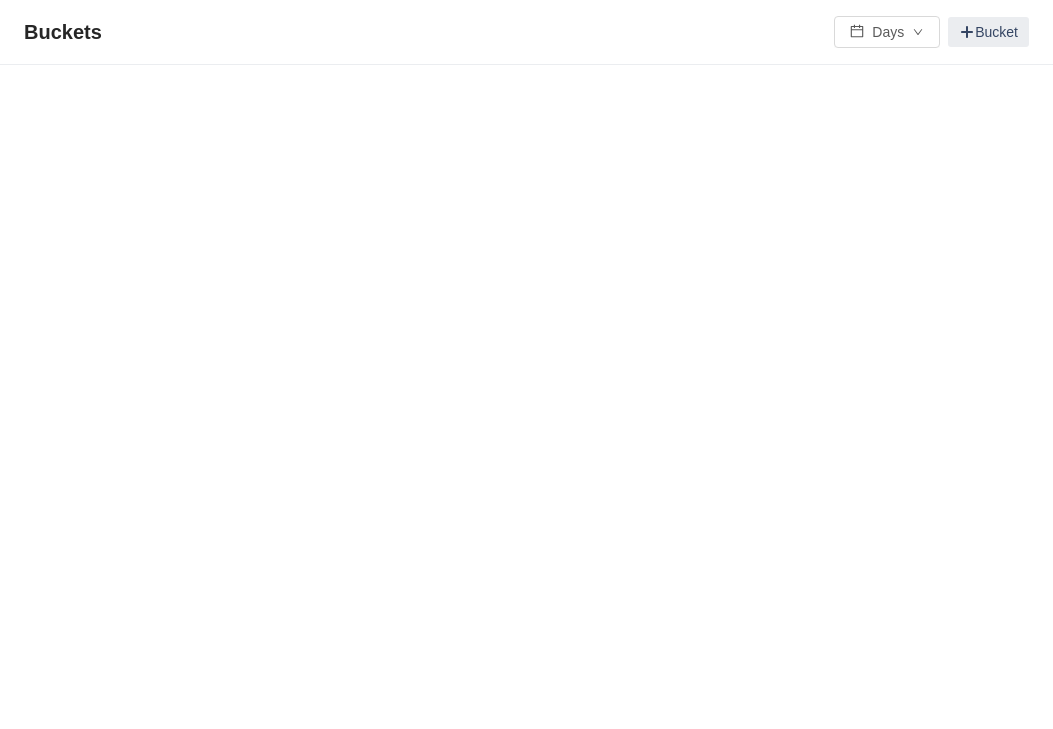scroll, scrollTop: 0, scrollLeft: 0, axis: both 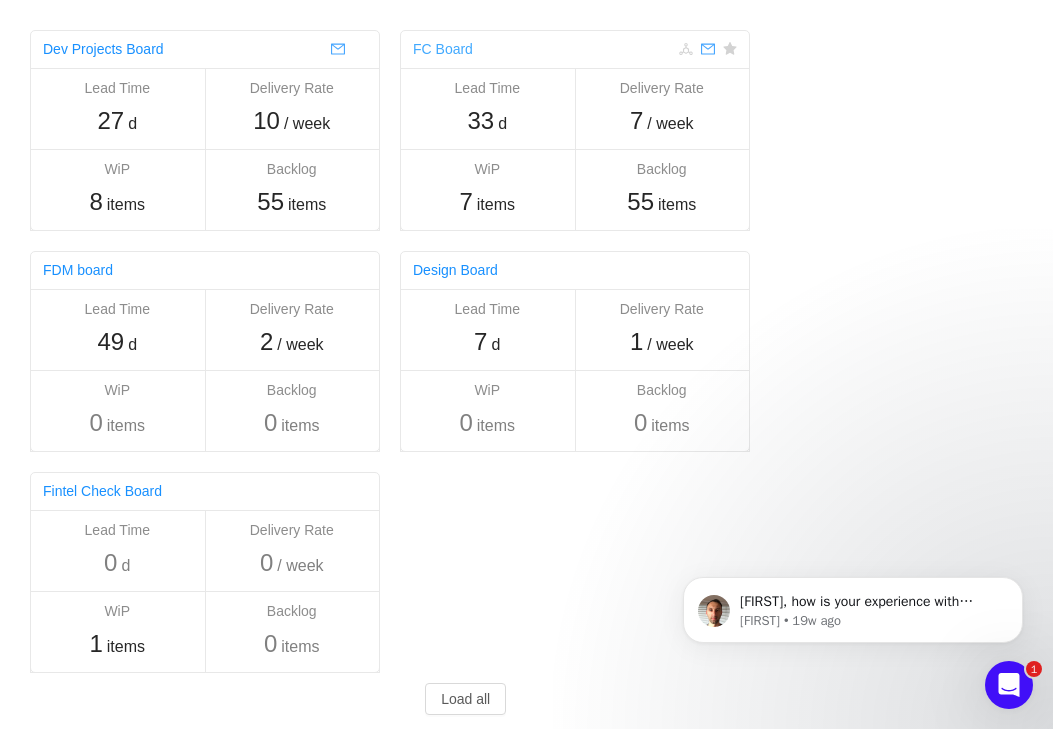 click on "FC Board" at bounding box center [443, 49] 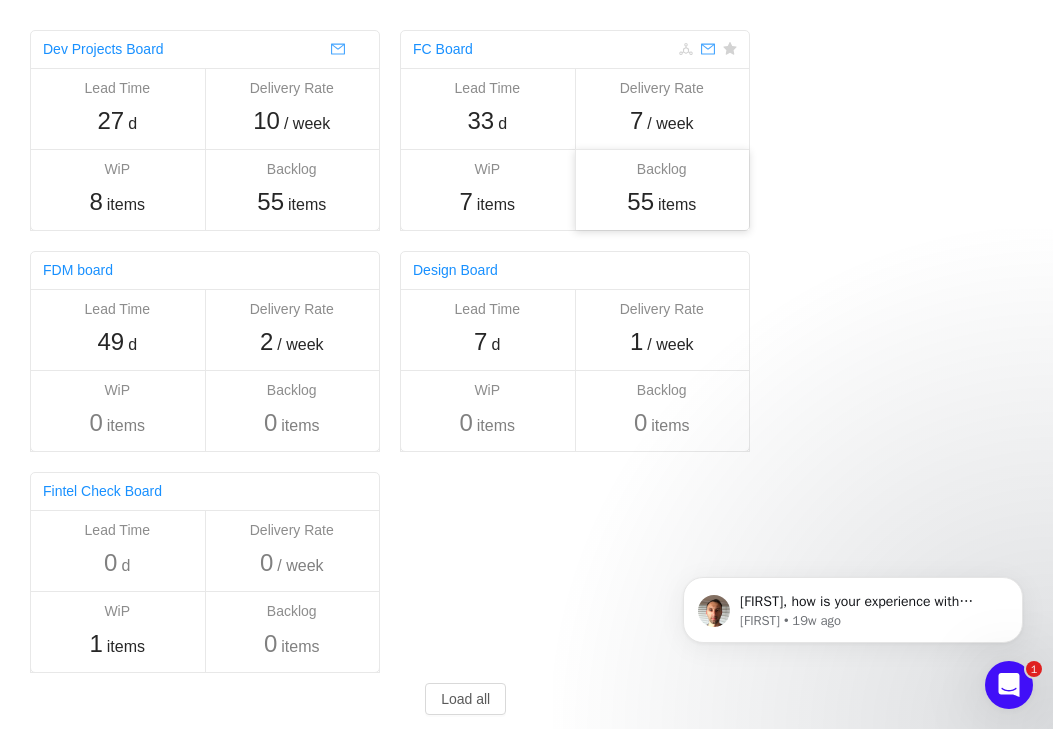 click on "55" at bounding box center (640, 201) 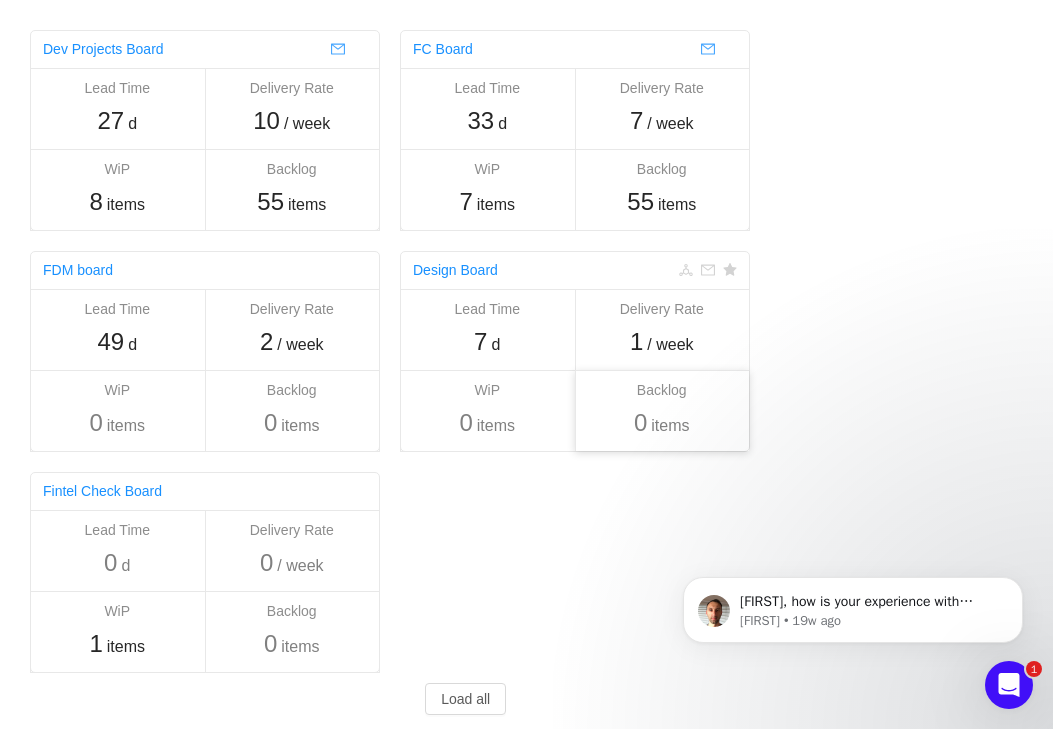scroll, scrollTop: 6, scrollLeft: 0, axis: vertical 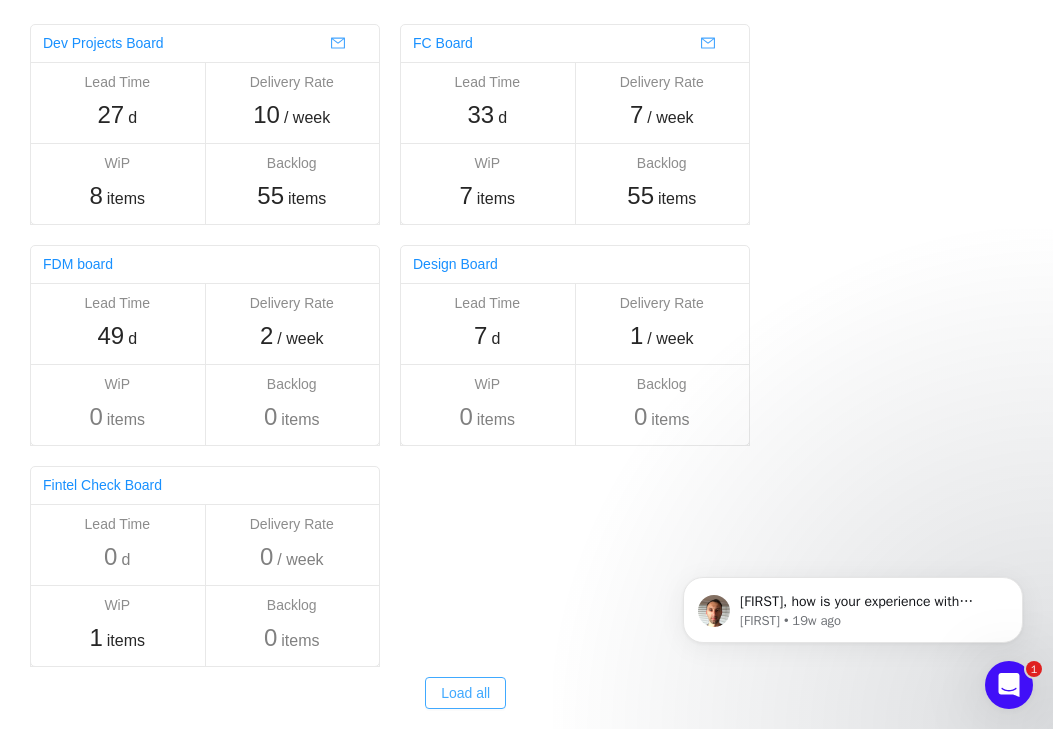 click on "Load all" at bounding box center (465, 693) 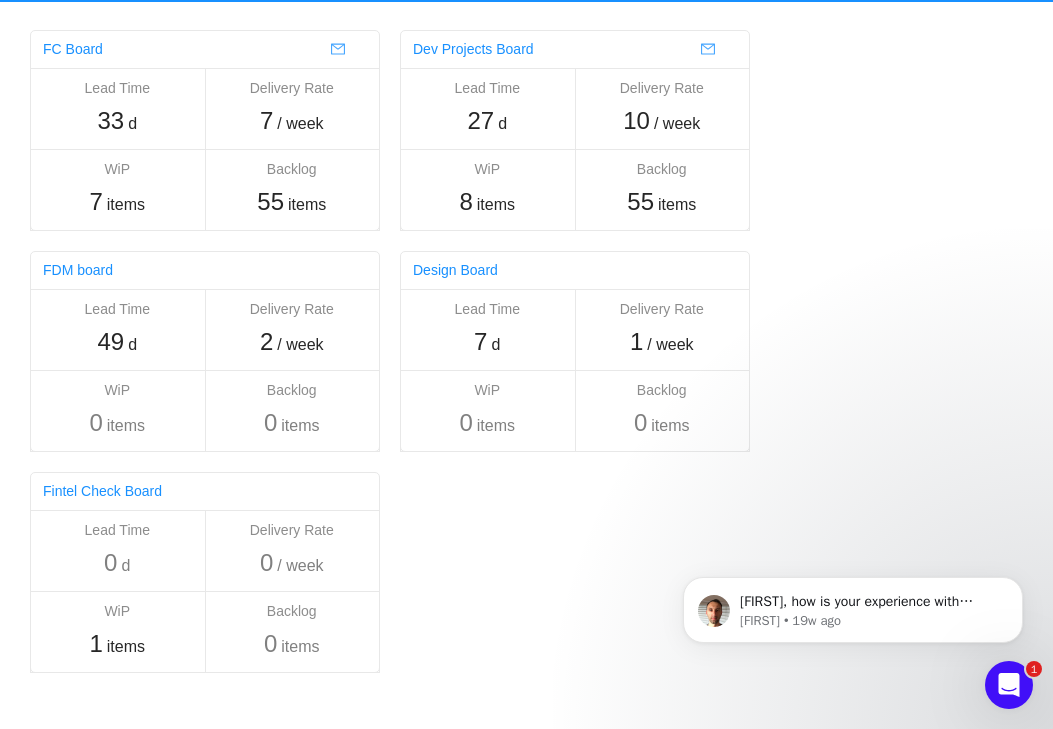 scroll, scrollTop: 0, scrollLeft: 0, axis: both 